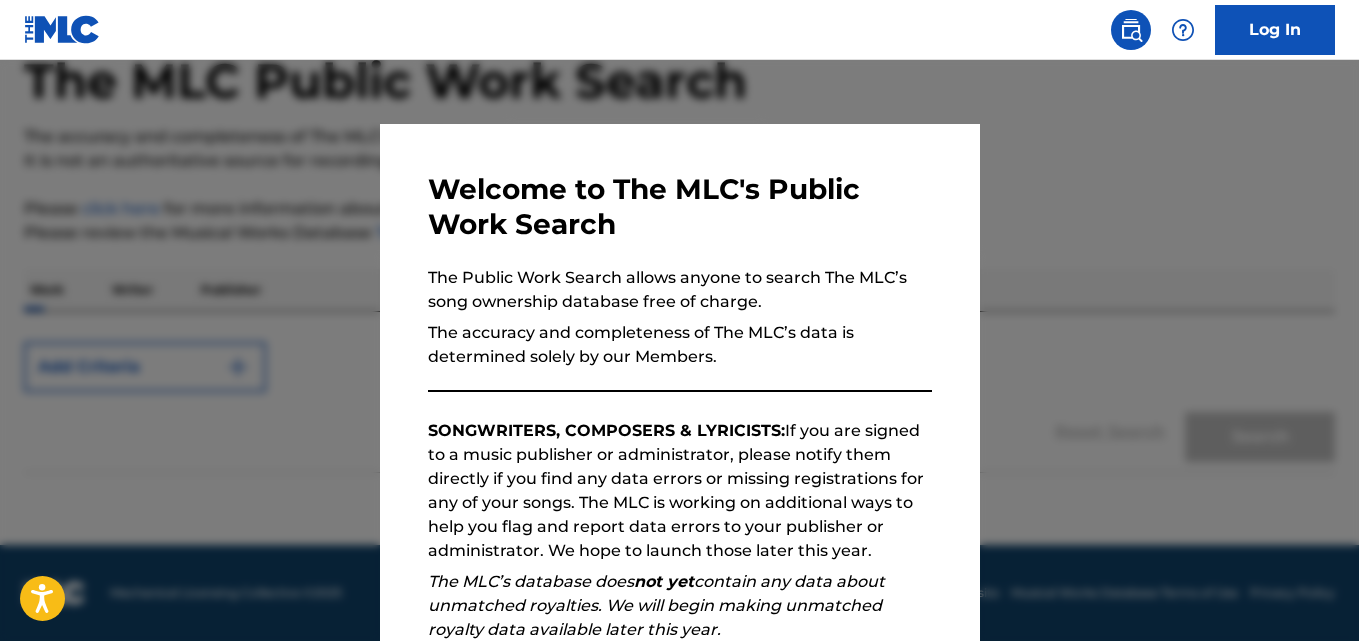 scroll, scrollTop: 113, scrollLeft: 0, axis: vertical 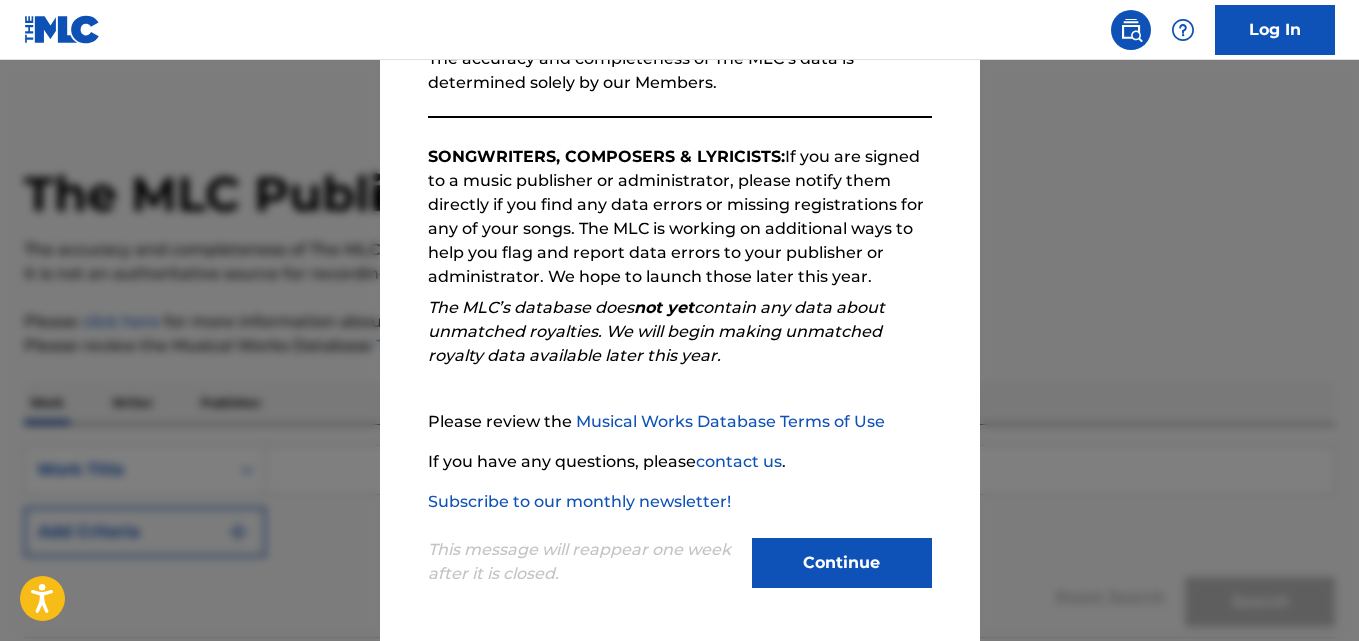 click on "Continue" at bounding box center (842, 563) 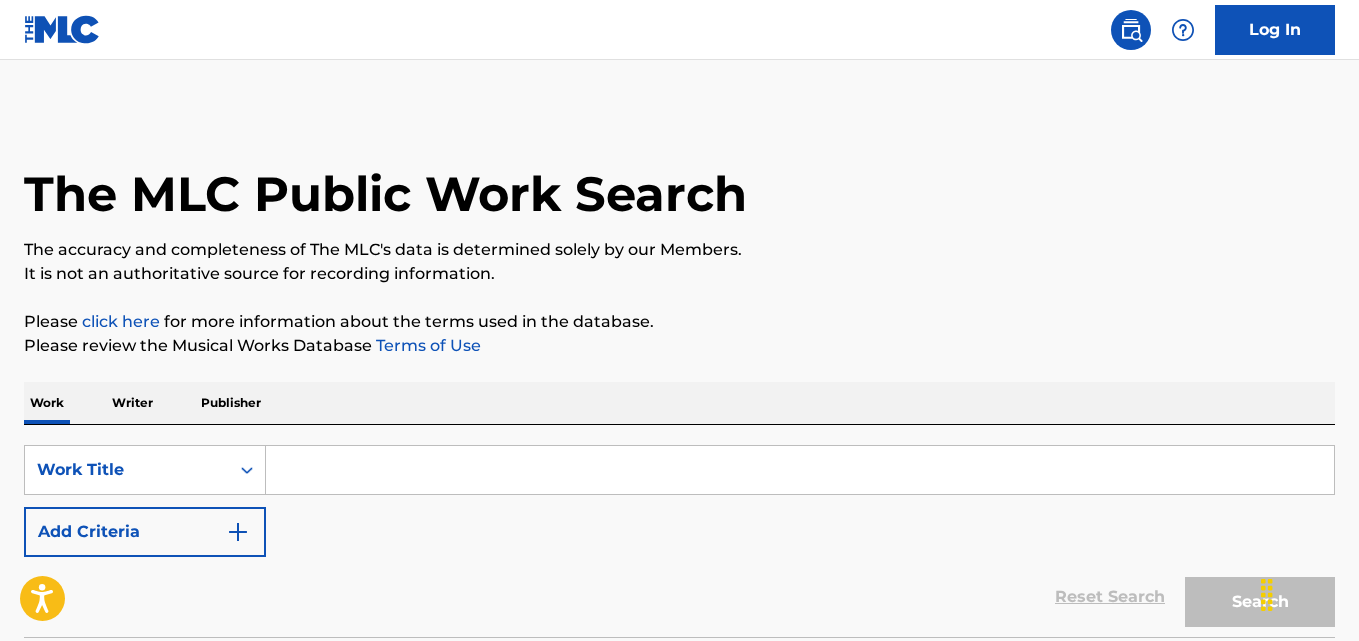 click on "Writer" at bounding box center [132, 403] 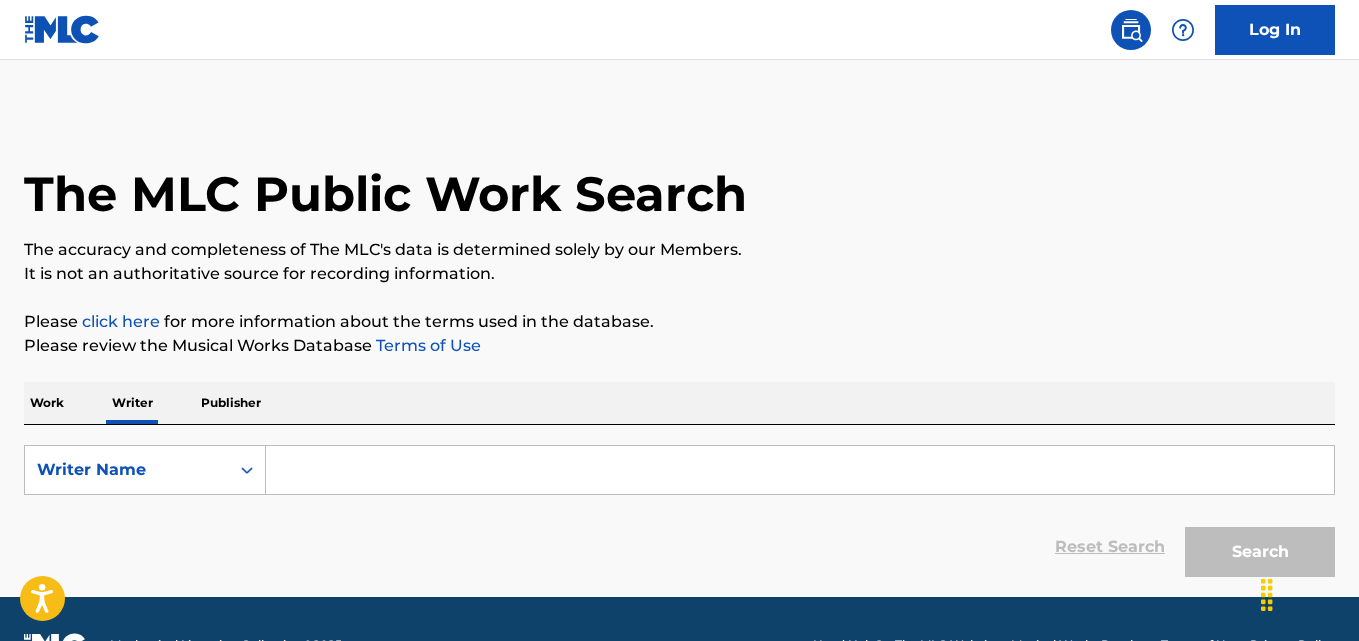 click at bounding box center (800, 470) 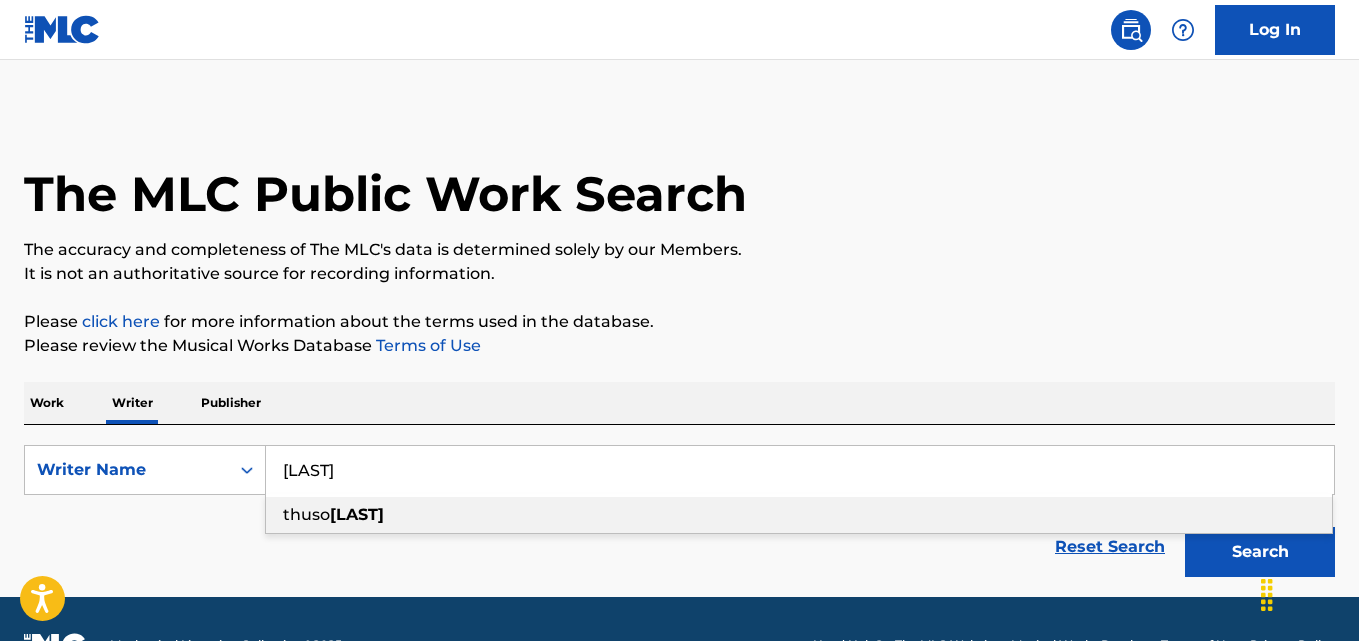 click on "[LAST]" at bounding box center [357, 514] 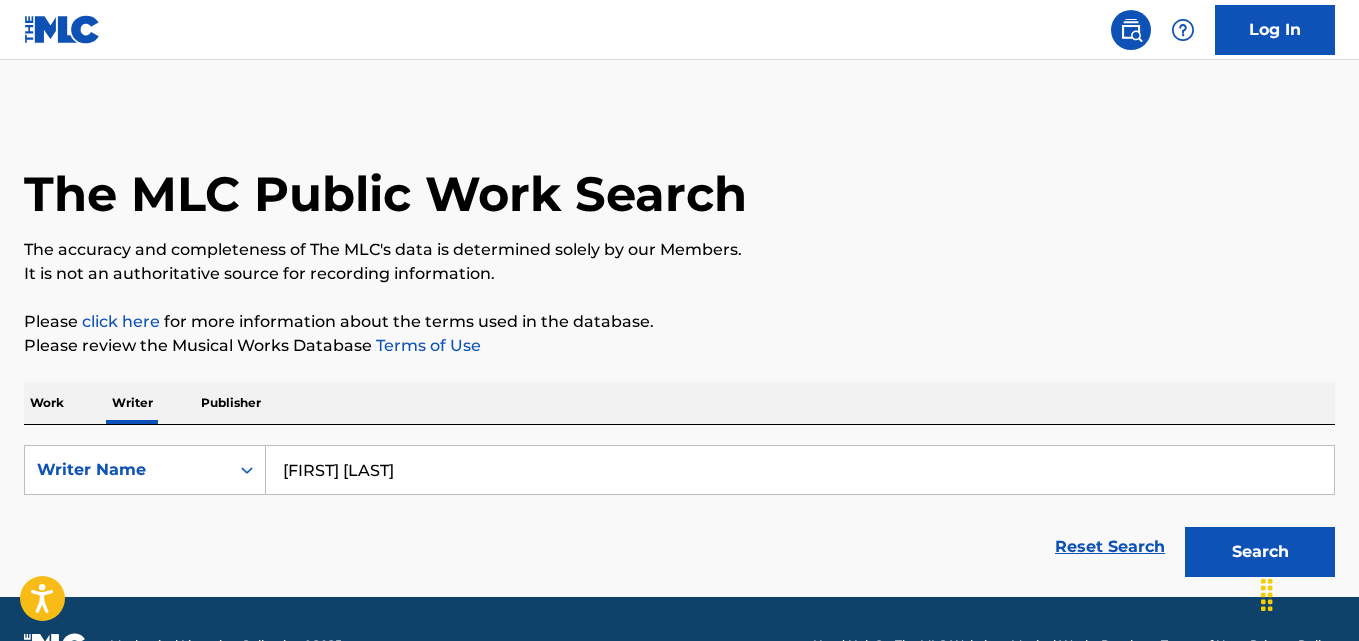 click on "Search" at bounding box center (1260, 552) 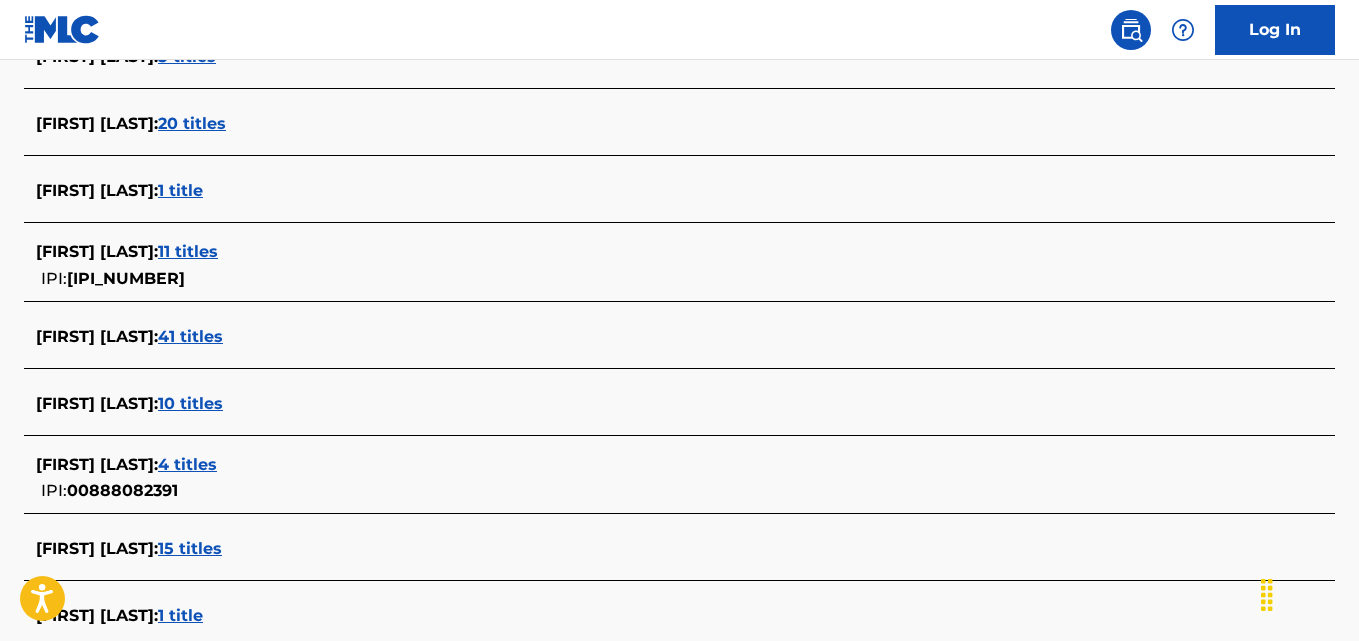 scroll, scrollTop: 602, scrollLeft: 0, axis: vertical 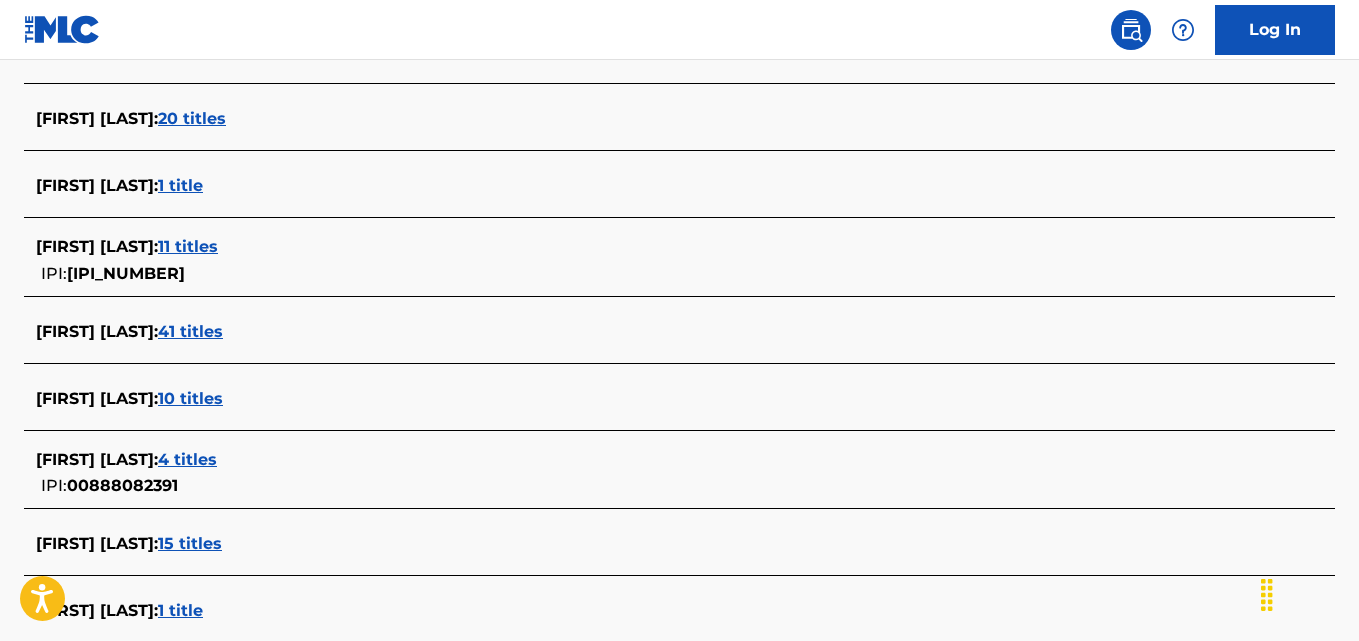 click on "11 titles" at bounding box center (188, 246) 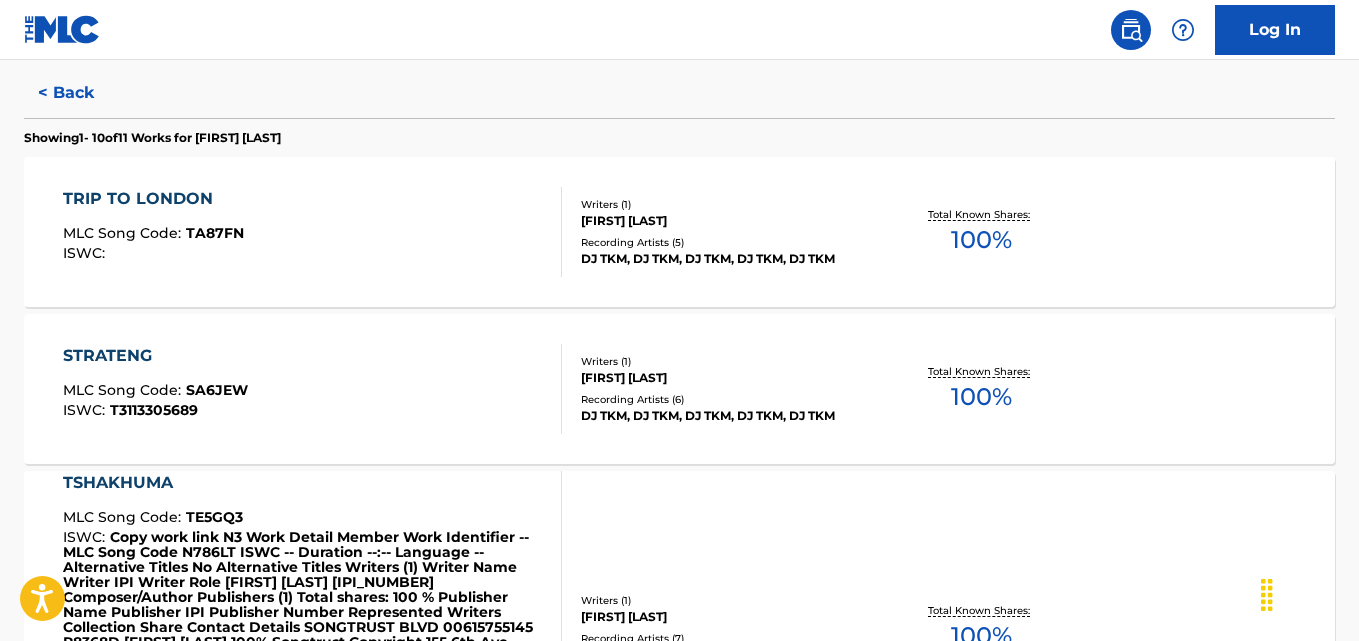 scroll, scrollTop: 531, scrollLeft: 0, axis: vertical 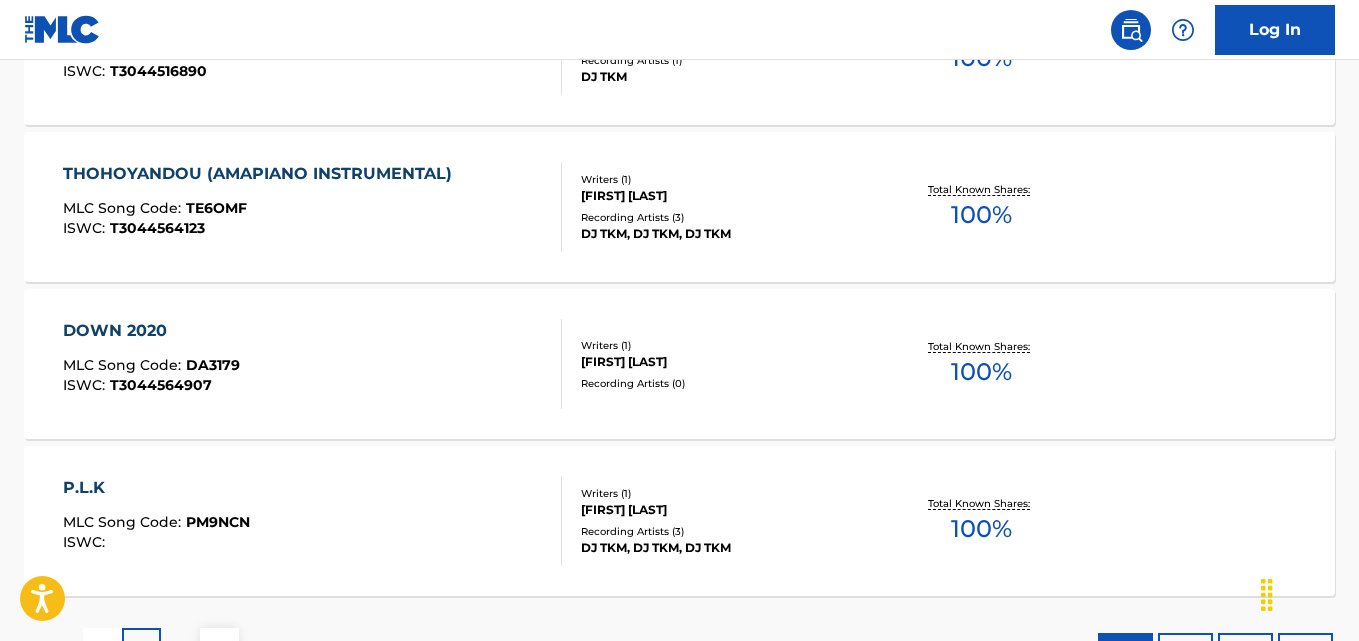 click on "P.L.K" at bounding box center [156, 488] 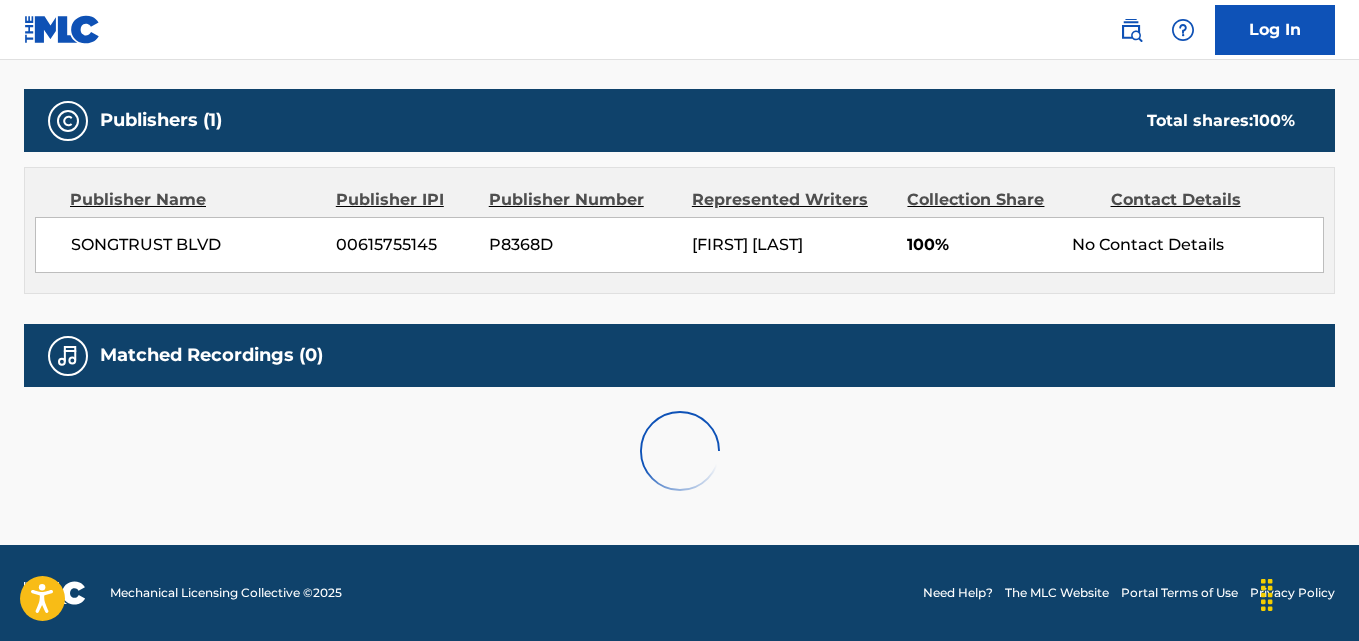 scroll, scrollTop: 0, scrollLeft: 0, axis: both 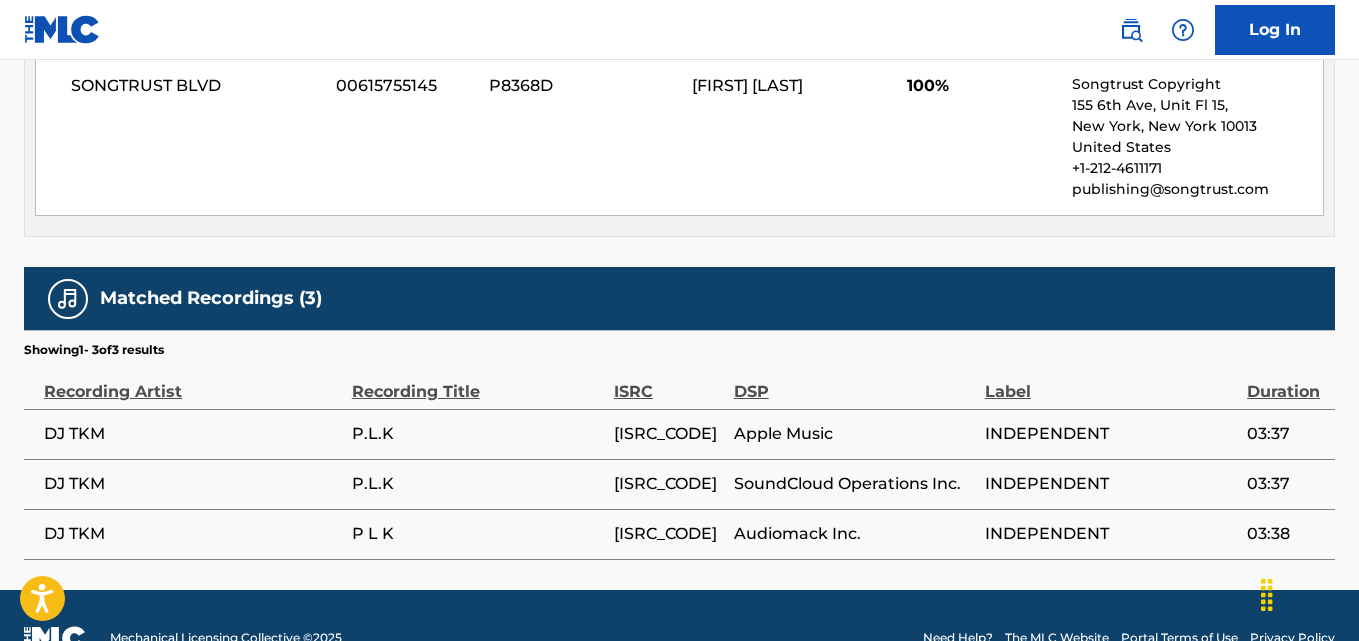 drag, startPoint x: 874, startPoint y: 537, endPoint x: 742, endPoint y: 535, distance: 132.01515 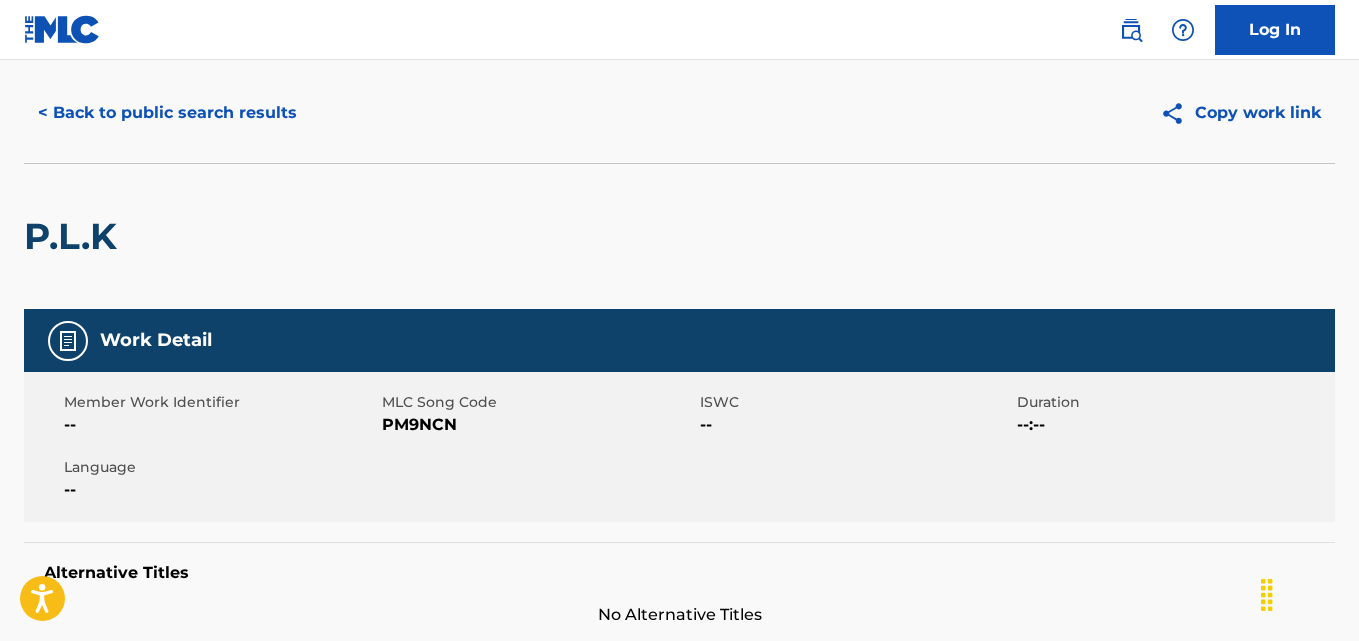 scroll, scrollTop: 34, scrollLeft: 0, axis: vertical 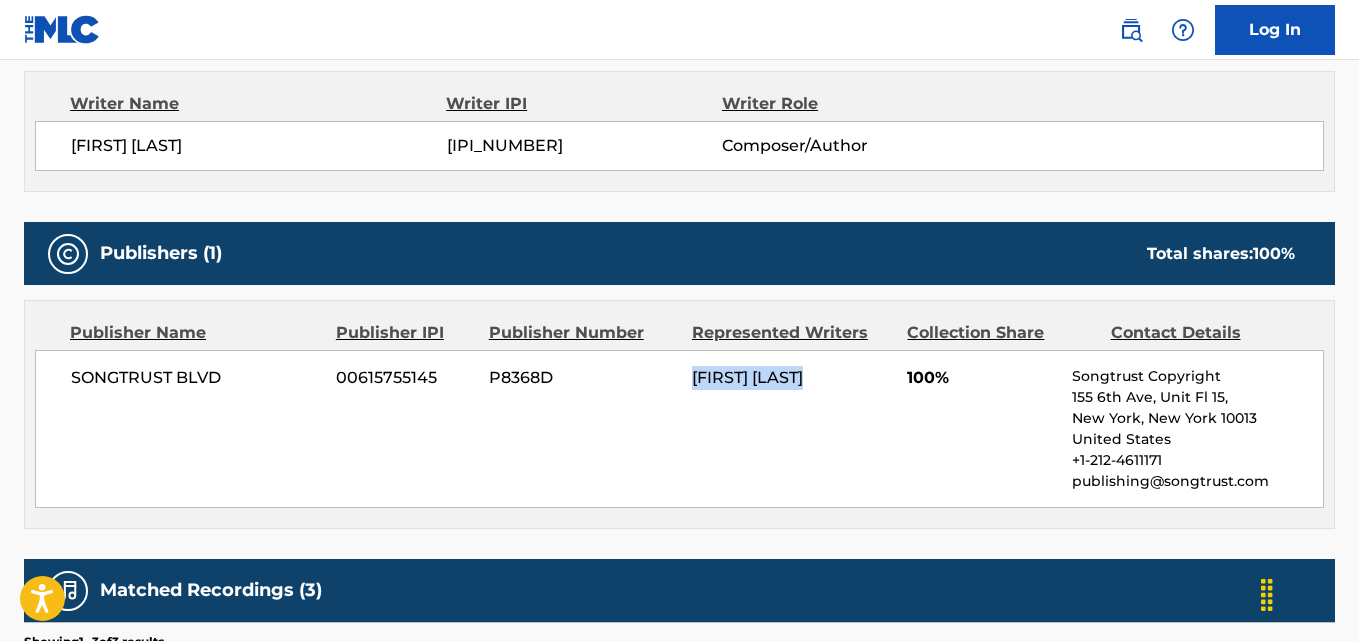 drag, startPoint x: 860, startPoint y: 377, endPoint x: 690, endPoint y: 365, distance: 170.423 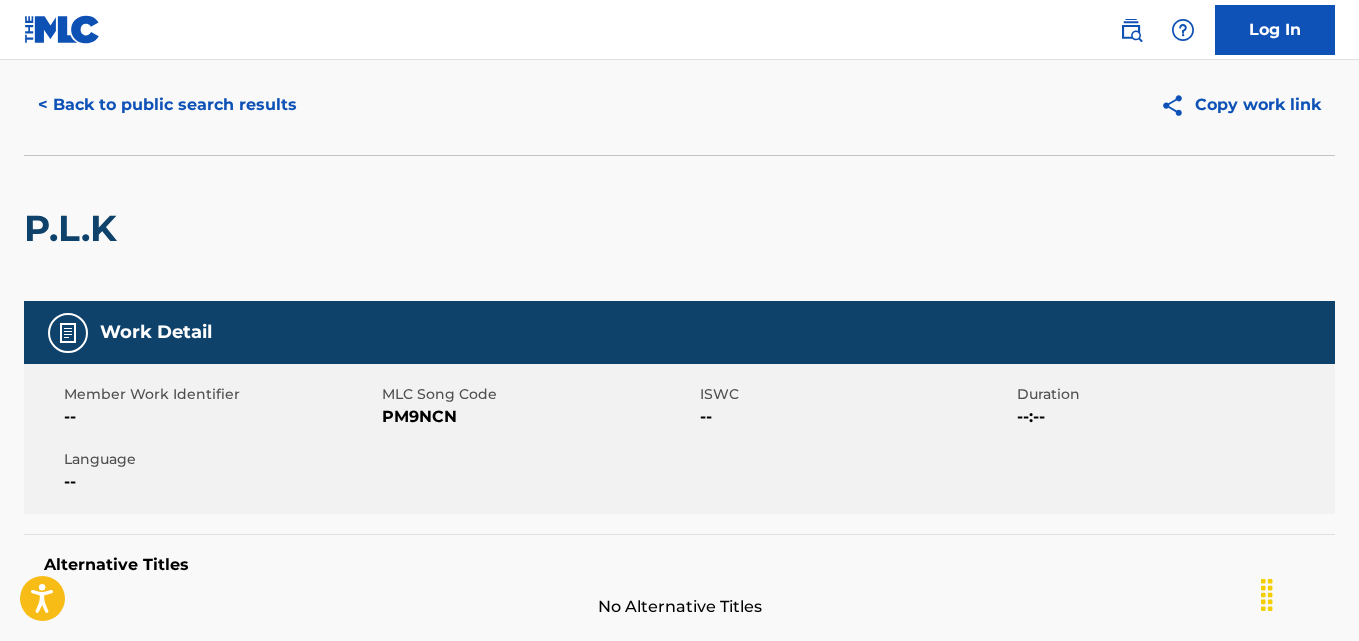 scroll, scrollTop: 3, scrollLeft: 0, axis: vertical 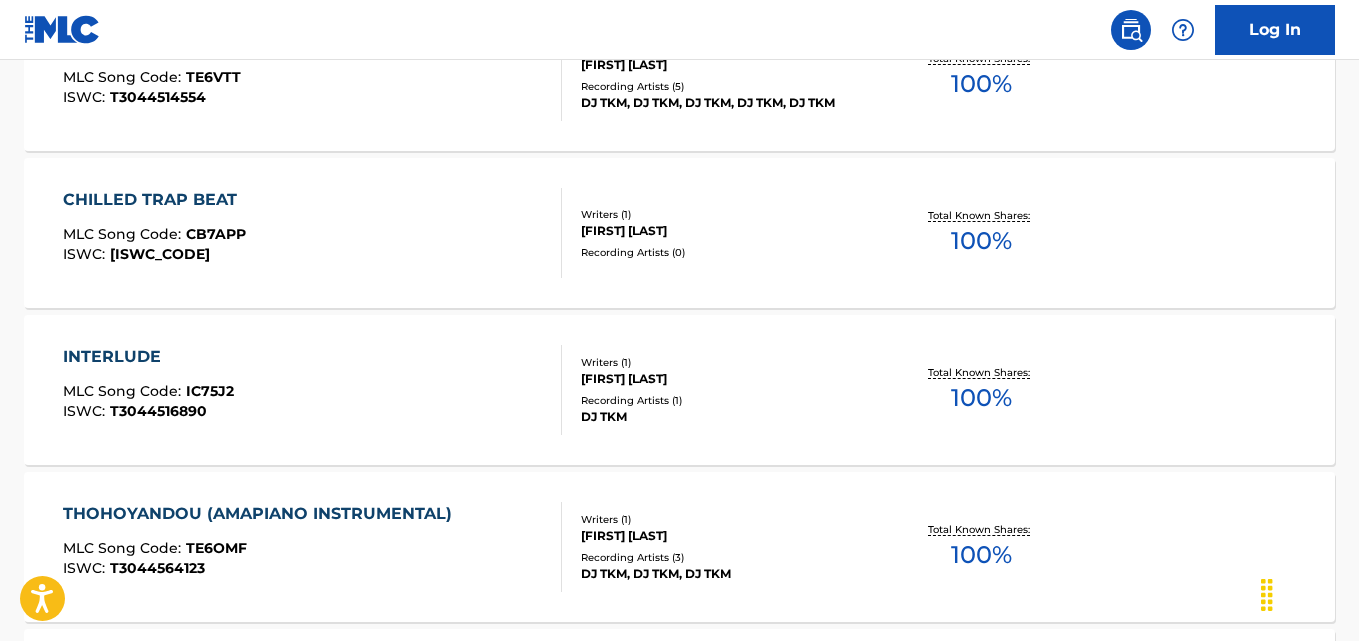 click on "INTERLUDE" at bounding box center [148, 357] 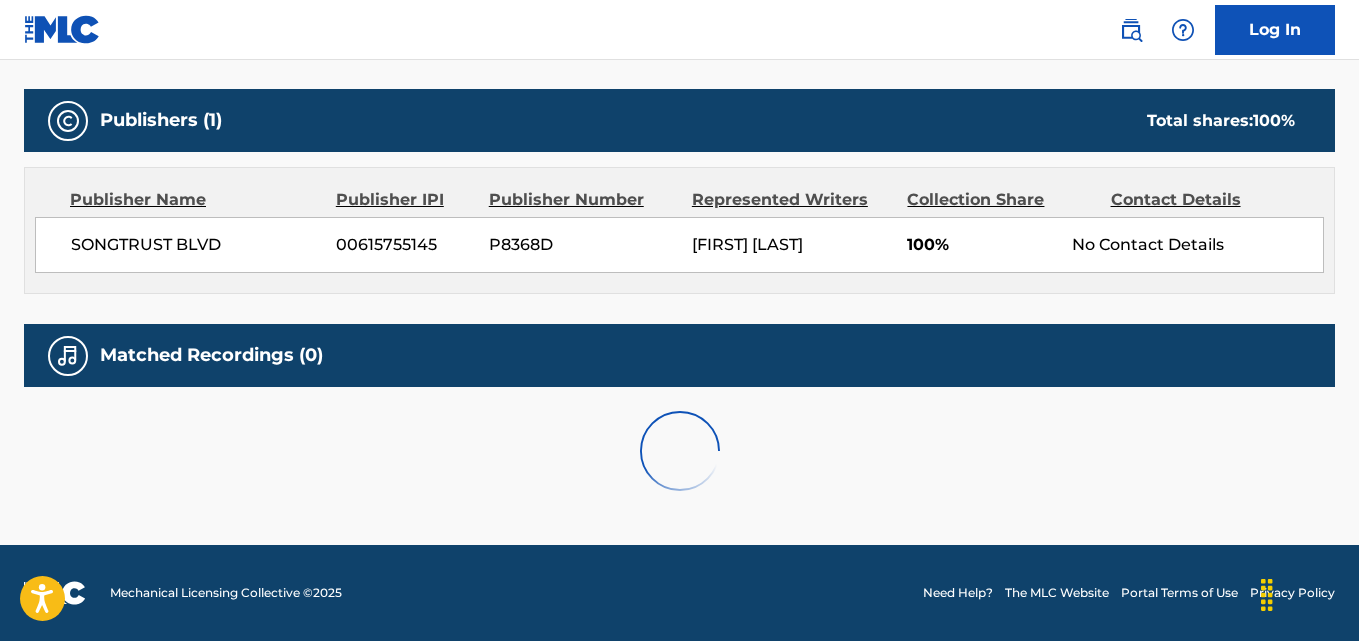 scroll, scrollTop: 0, scrollLeft: 0, axis: both 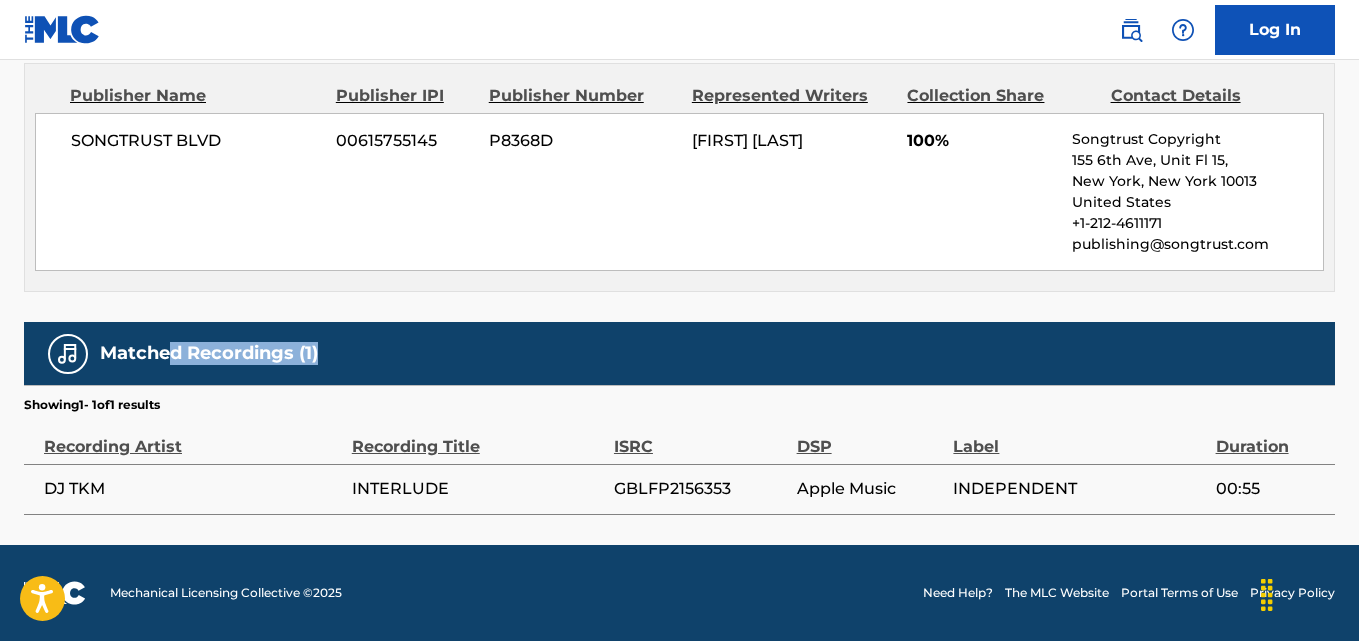 drag, startPoint x: 207, startPoint y: 356, endPoint x: 329, endPoint y: 364, distance: 122.26202 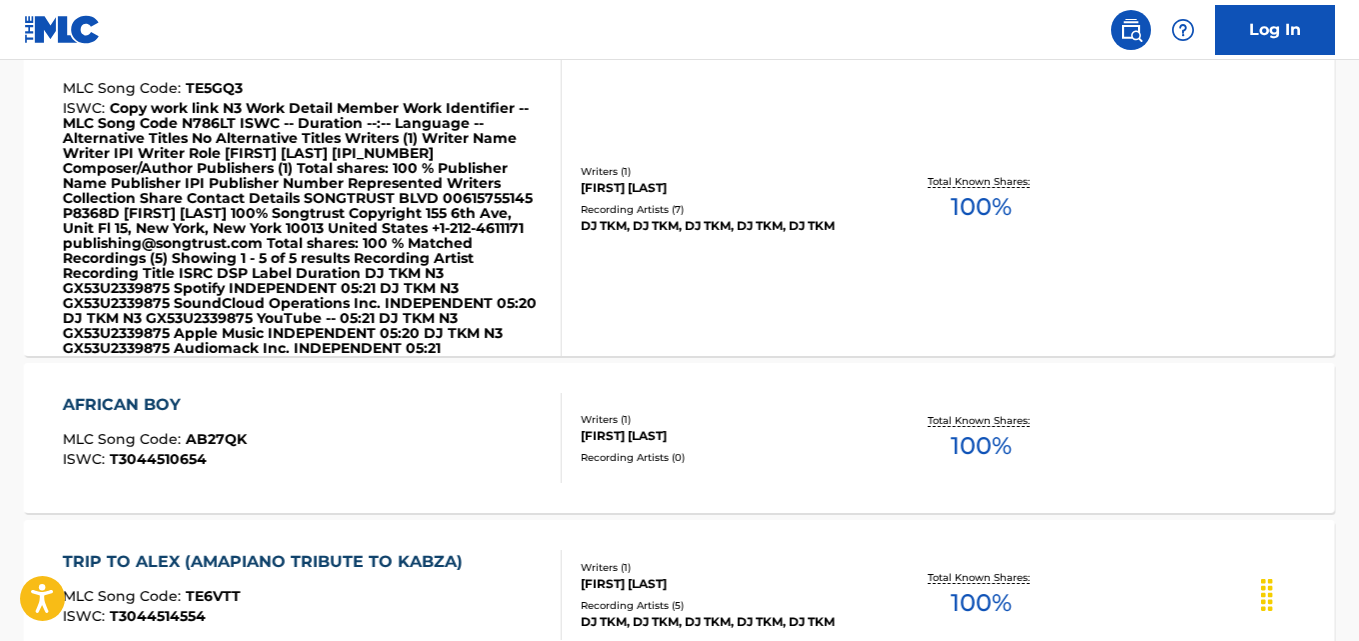 scroll, scrollTop: 1807, scrollLeft: 0, axis: vertical 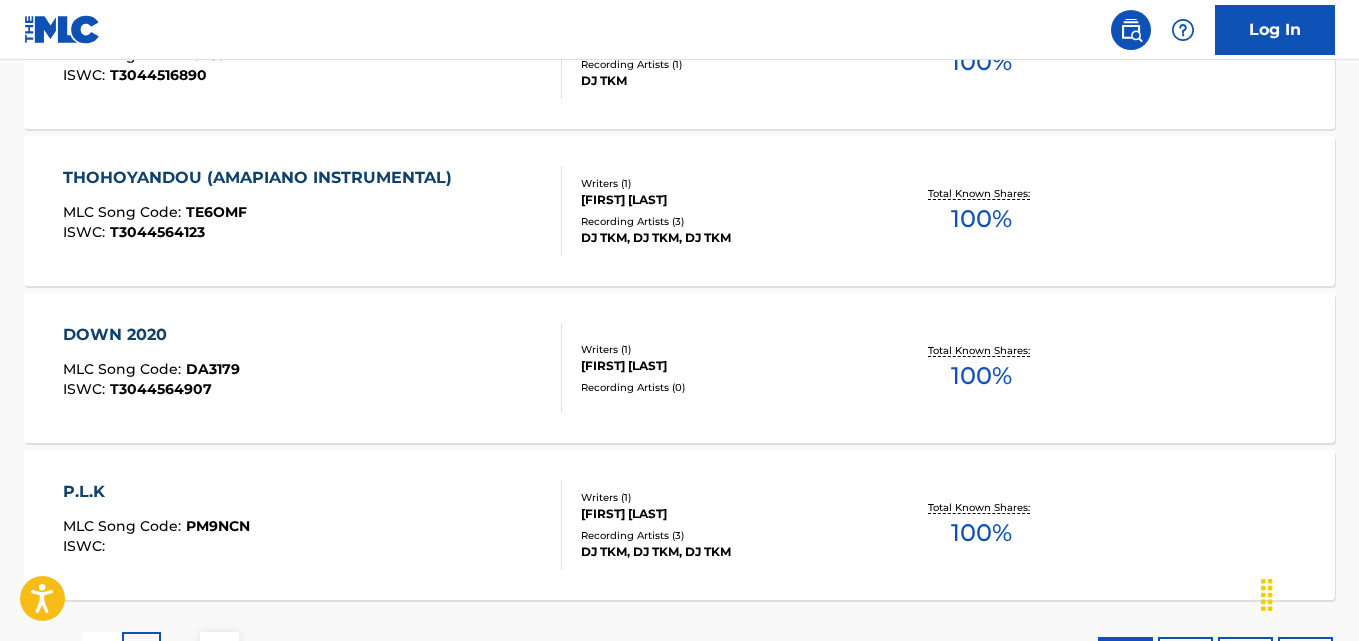 click on "25" at bounding box center [1185, 652] 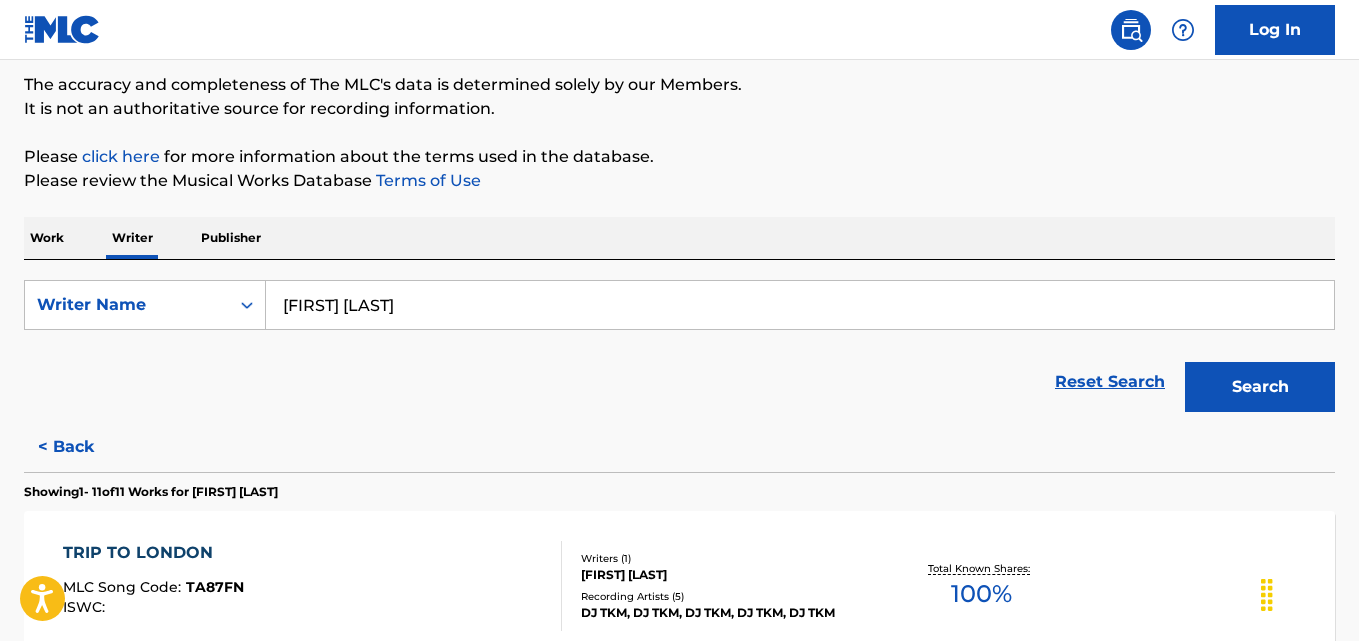 scroll, scrollTop: 1803, scrollLeft: 0, axis: vertical 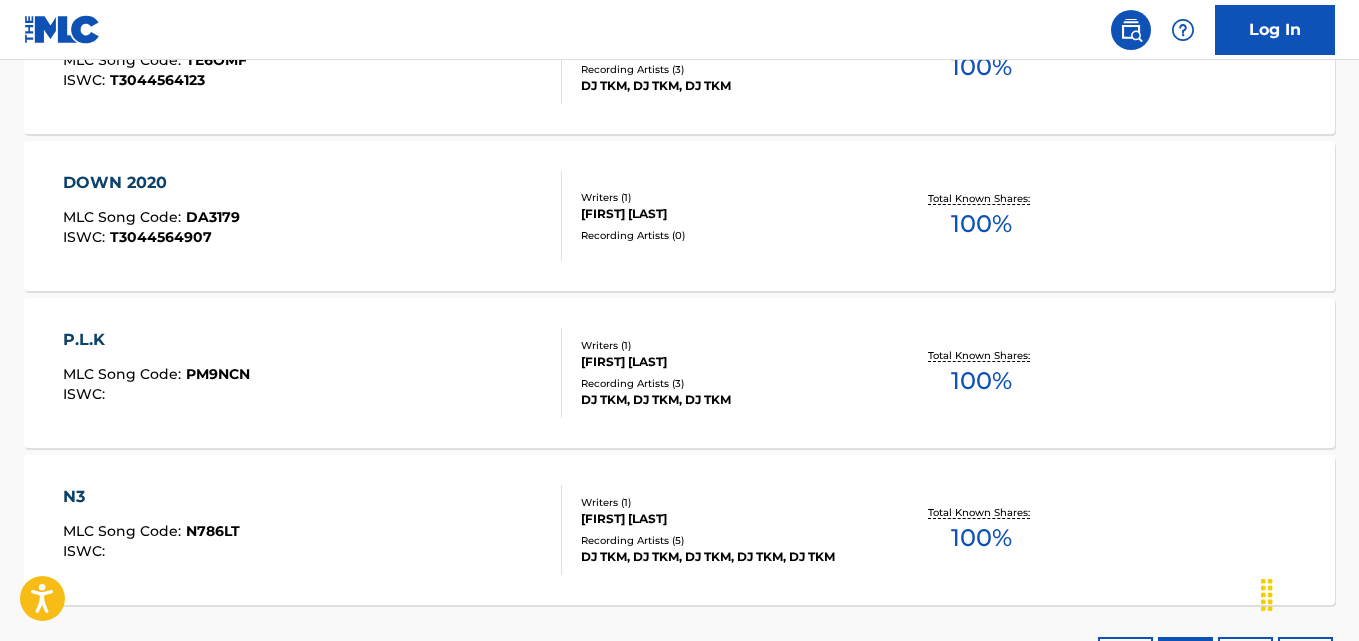 click on "100" at bounding box center [1305, 652] 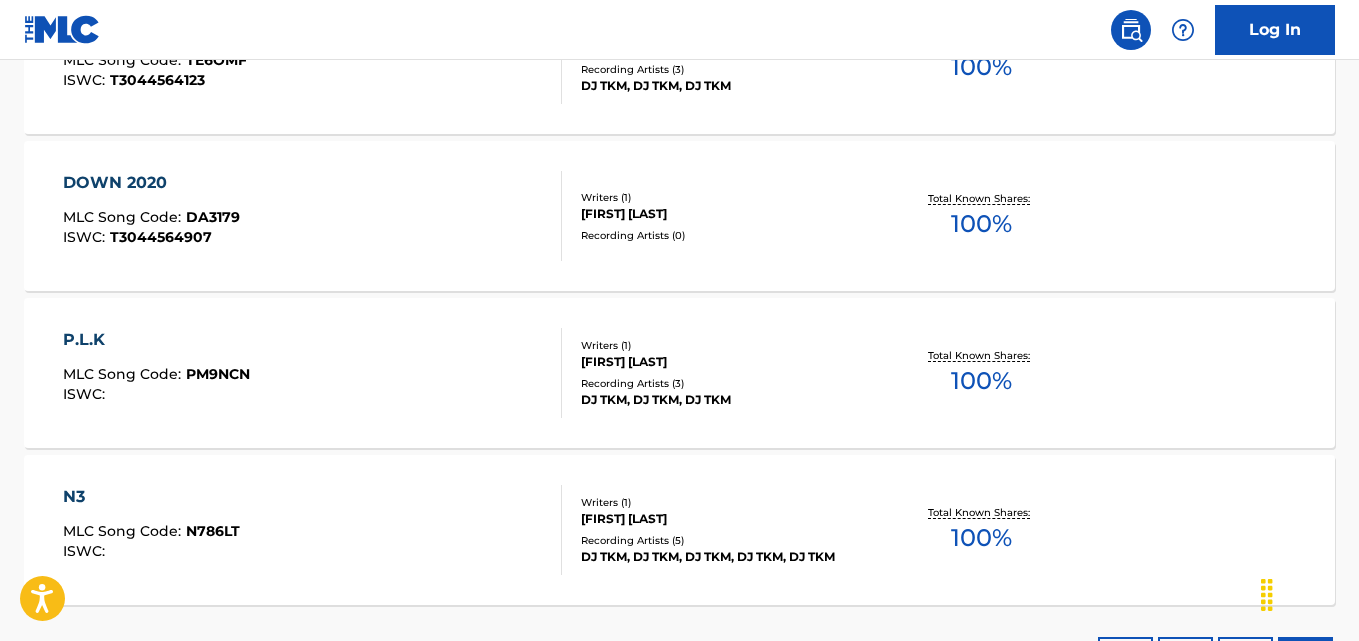 scroll, scrollTop: 1394, scrollLeft: 0, axis: vertical 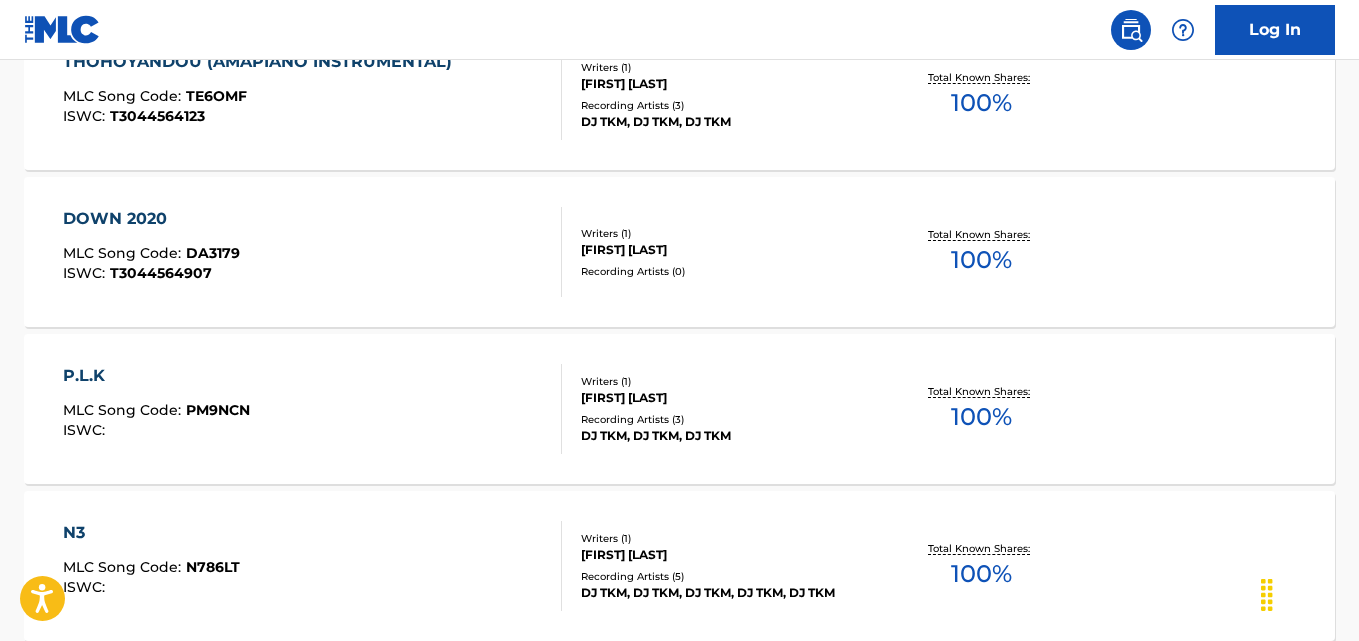 click on "N3" at bounding box center (151, 533) 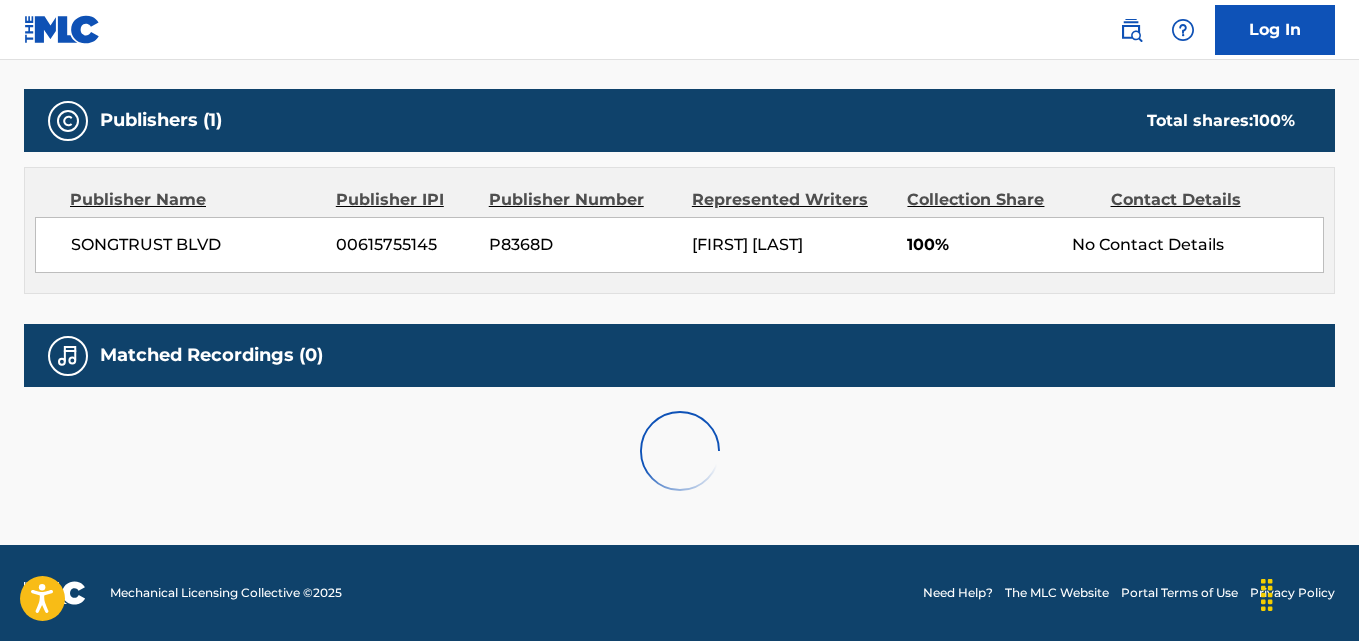 scroll, scrollTop: 0, scrollLeft: 0, axis: both 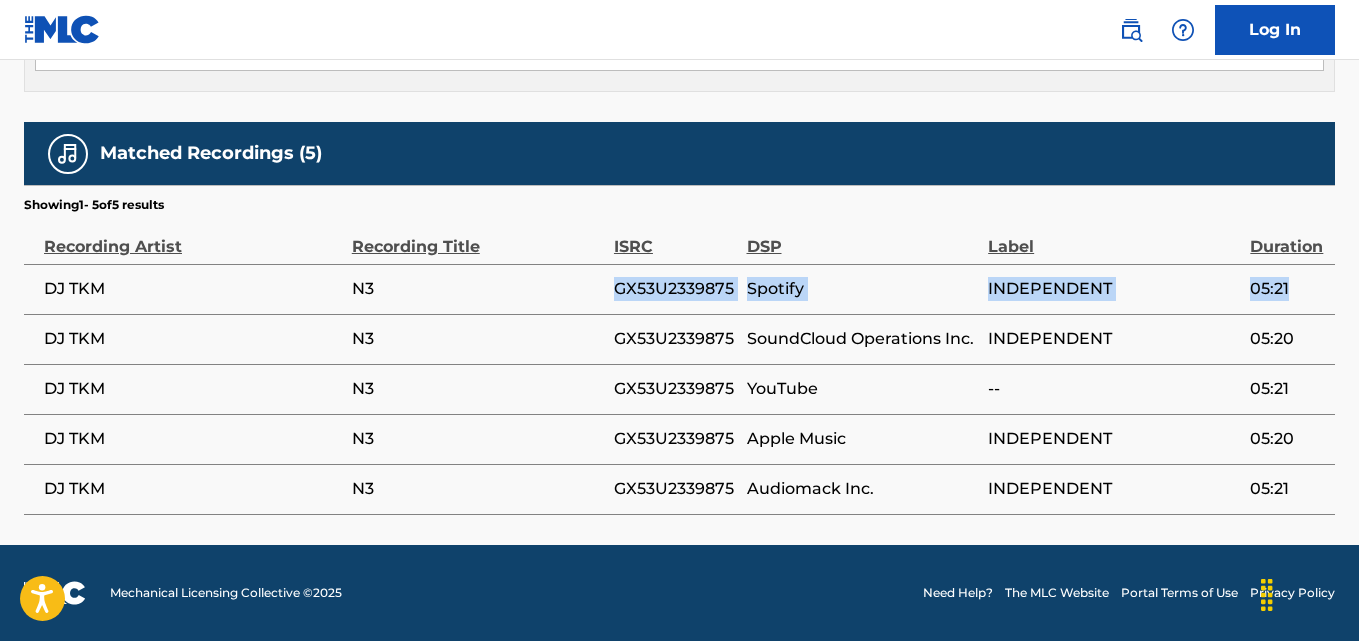drag, startPoint x: 683, startPoint y: 268, endPoint x: 1329, endPoint y: 289, distance: 646.34125 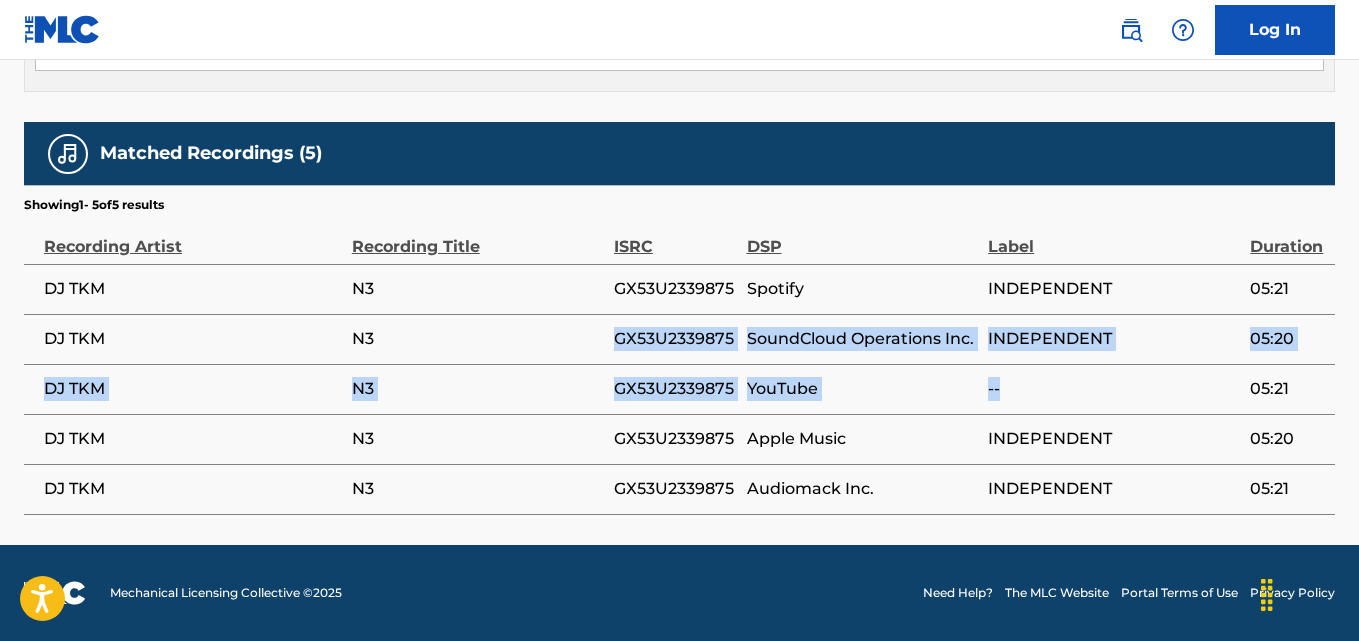 drag, startPoint x: 597, startPoint y: 335, endPoint x: 1022, endPoint y: 393, distance: 428.9394 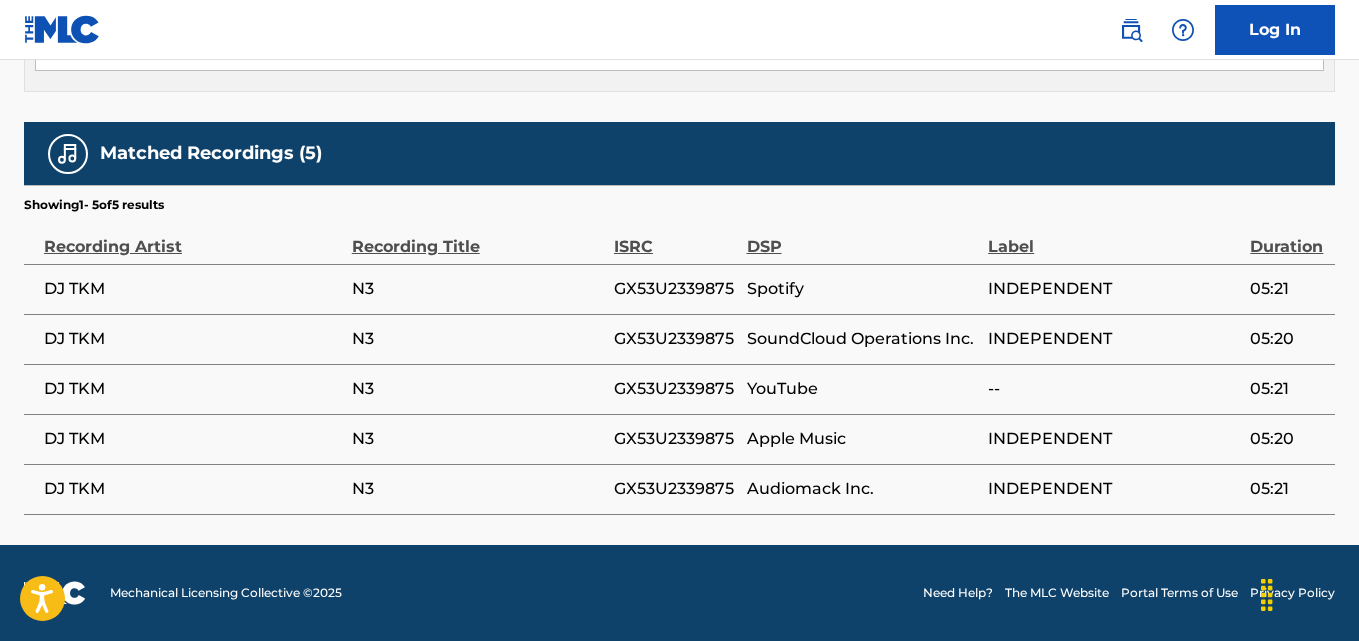 click on "Audiomack Inc." at bounding box center [868, 489] 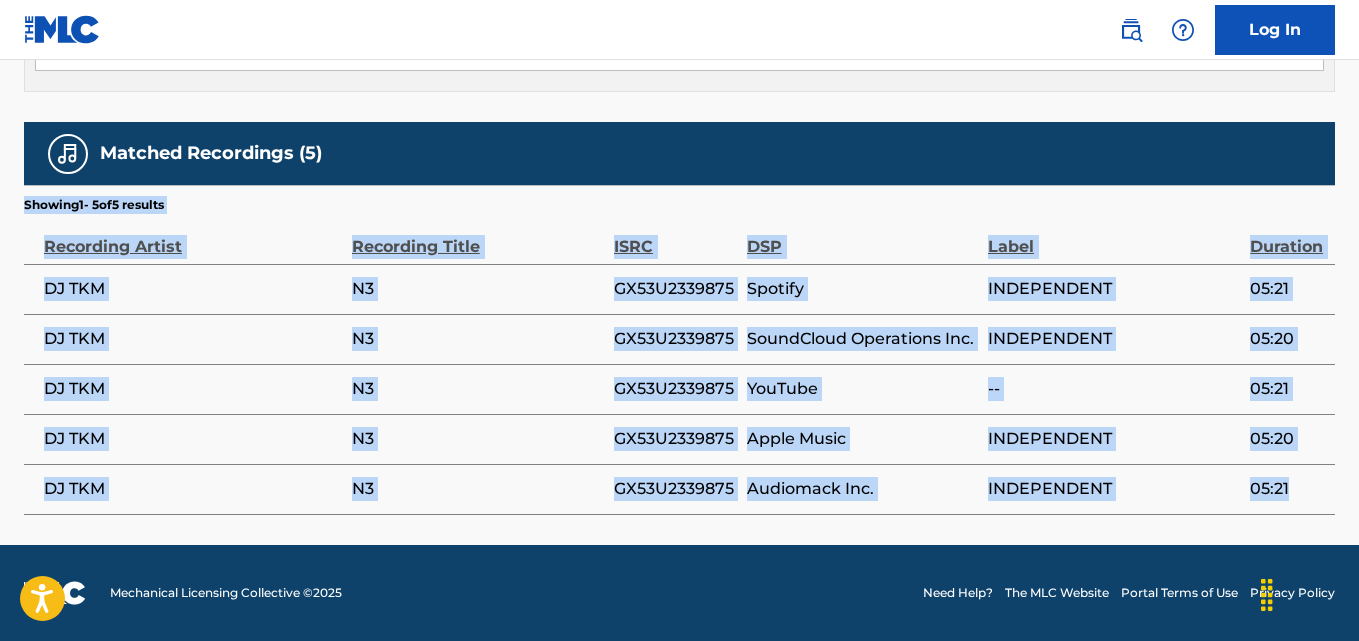 drag, startPoint x: 914, startPoint y: 447, endPoint x: 18, endPoint y: 300, distance: 907.9785 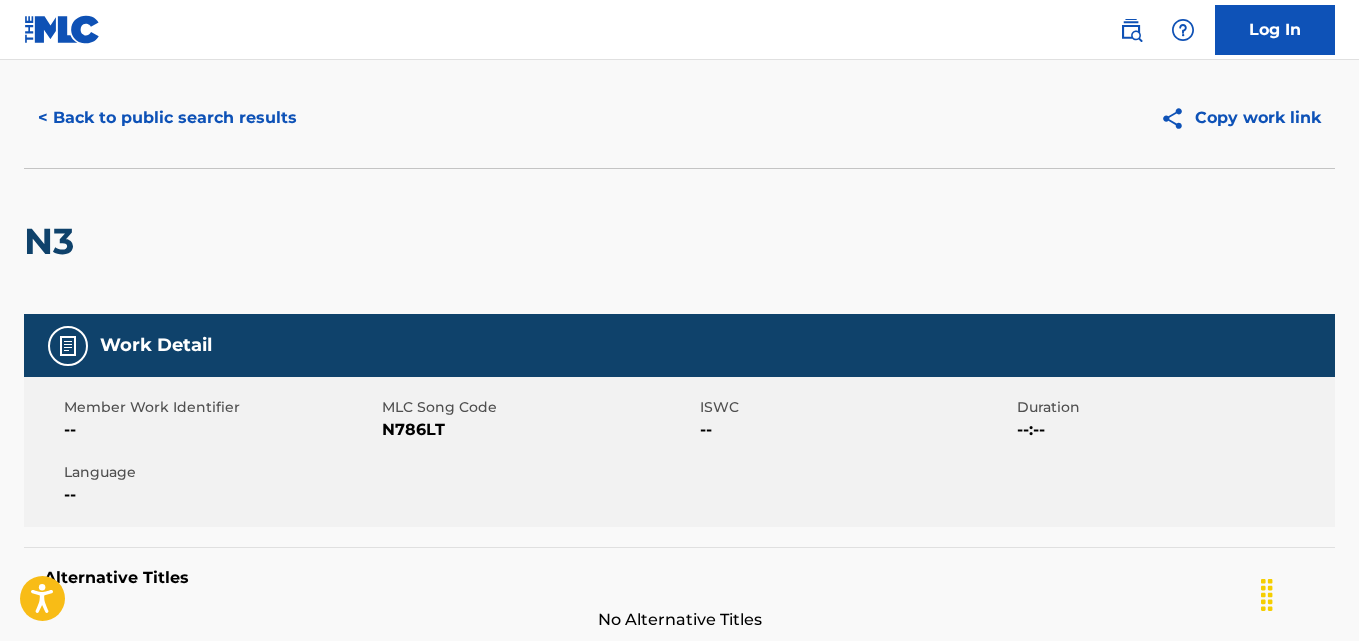 scroll, scrollTop: 36, scrollLeft: 0, axis: vertical 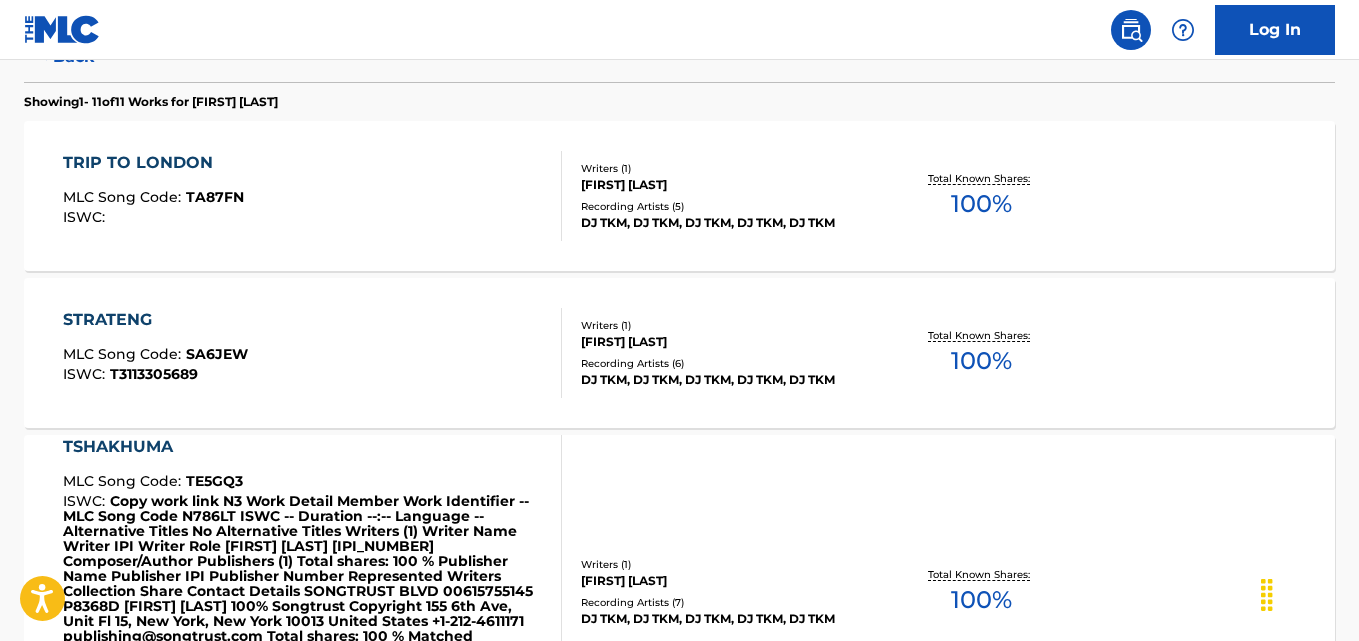 click on "[FIRST] [LAST]" at bounding box center [727, 185] 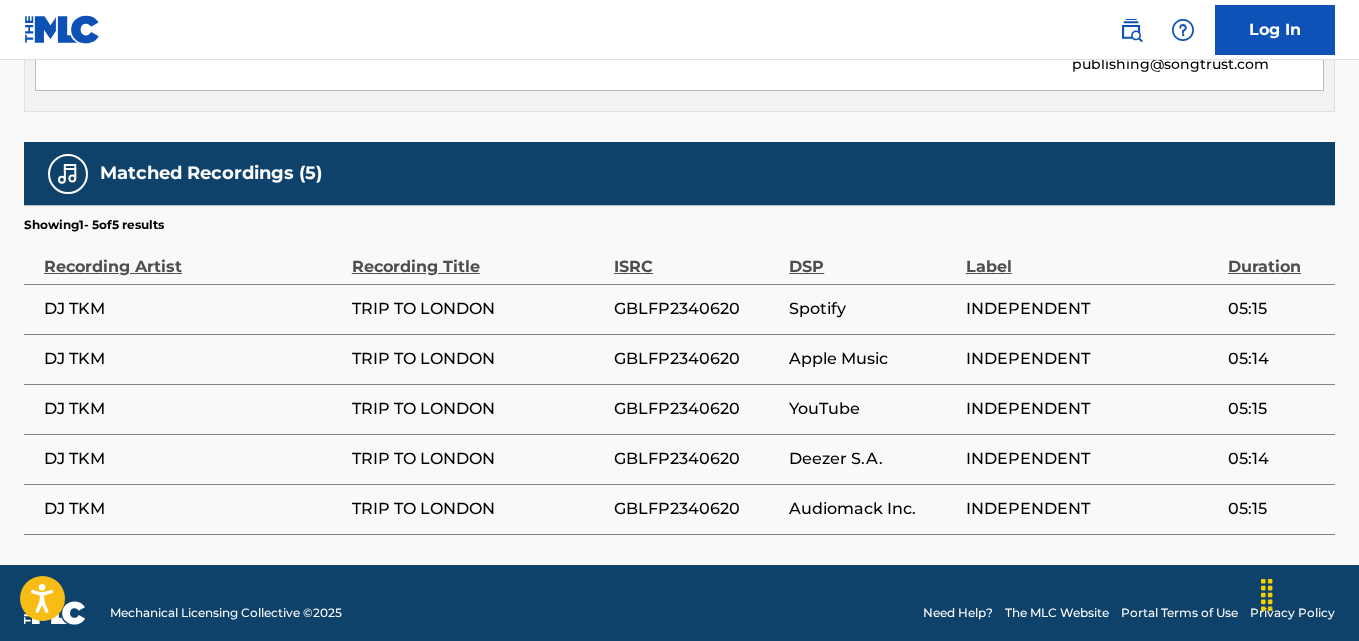 scroll, scrollTop: 1148, scrollLeft: 0, axis: vertical 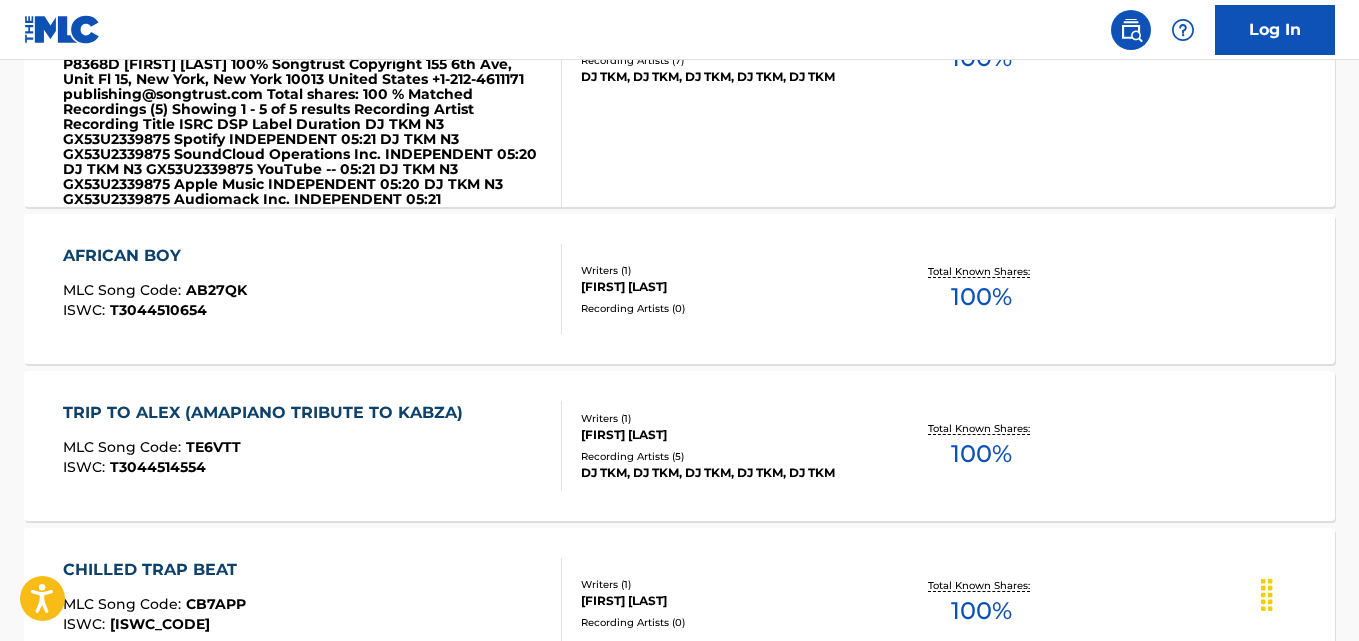 click on "CHILLED TRAP BEAT MLC Song Code : CB7APP ISWC : [ISWC_CODE]" at bounding box center [312, 603] 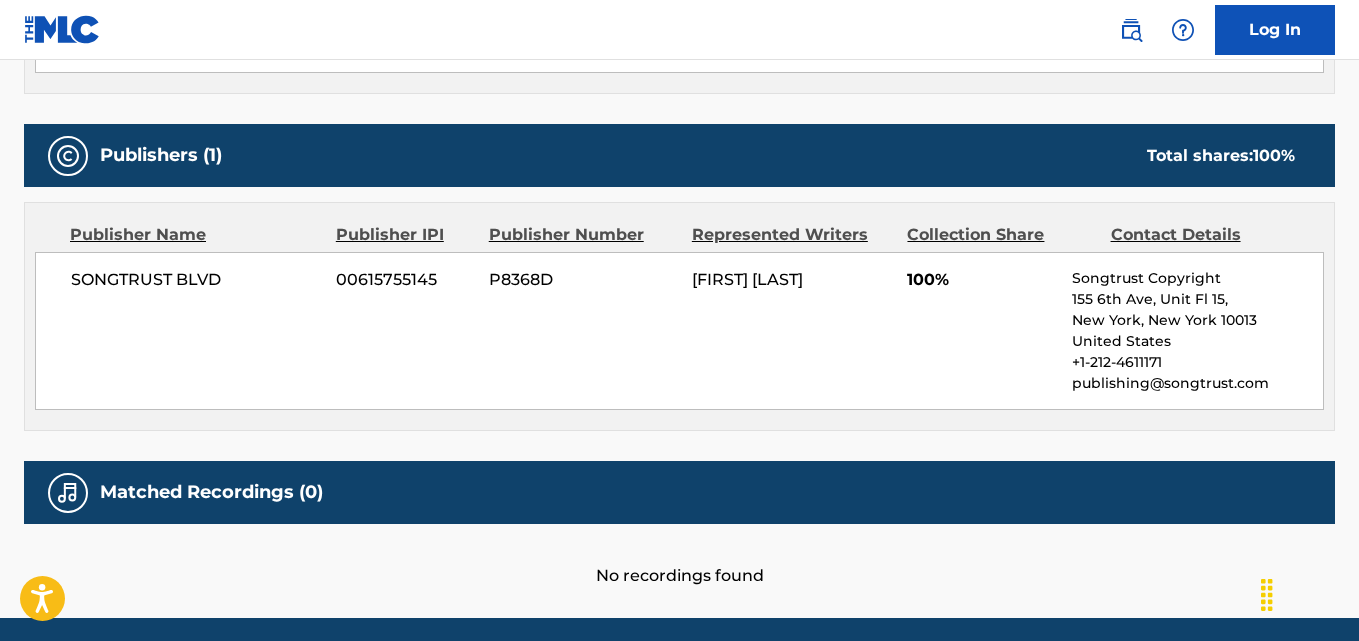 scroll, scrollTop: 882, scrollLeft: 0, axis: vertical 